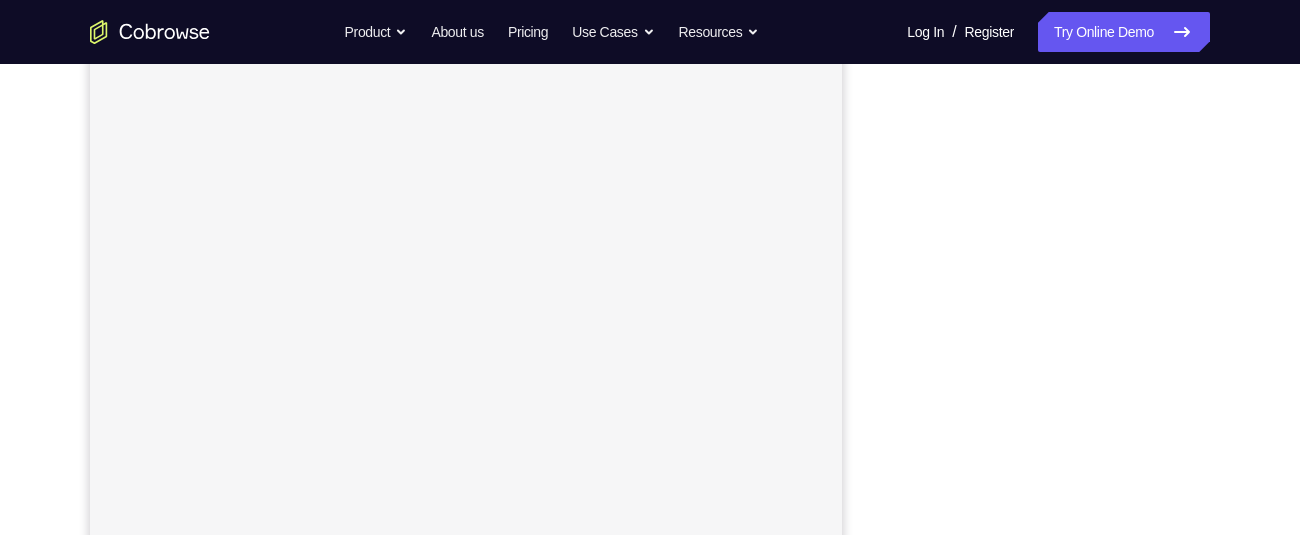 scroll, scrollTop: 0, scrollLeft: 0, axis: both 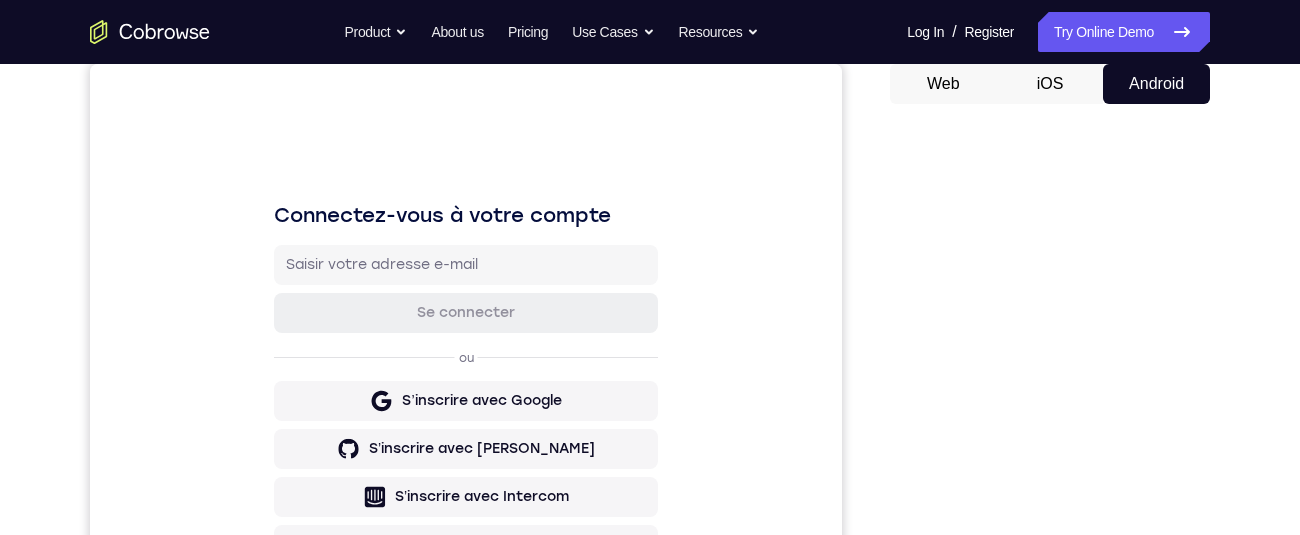 click on "Your Support Agent             Your Customer       Web   iOS   Android" at bounding box center [650, 365] 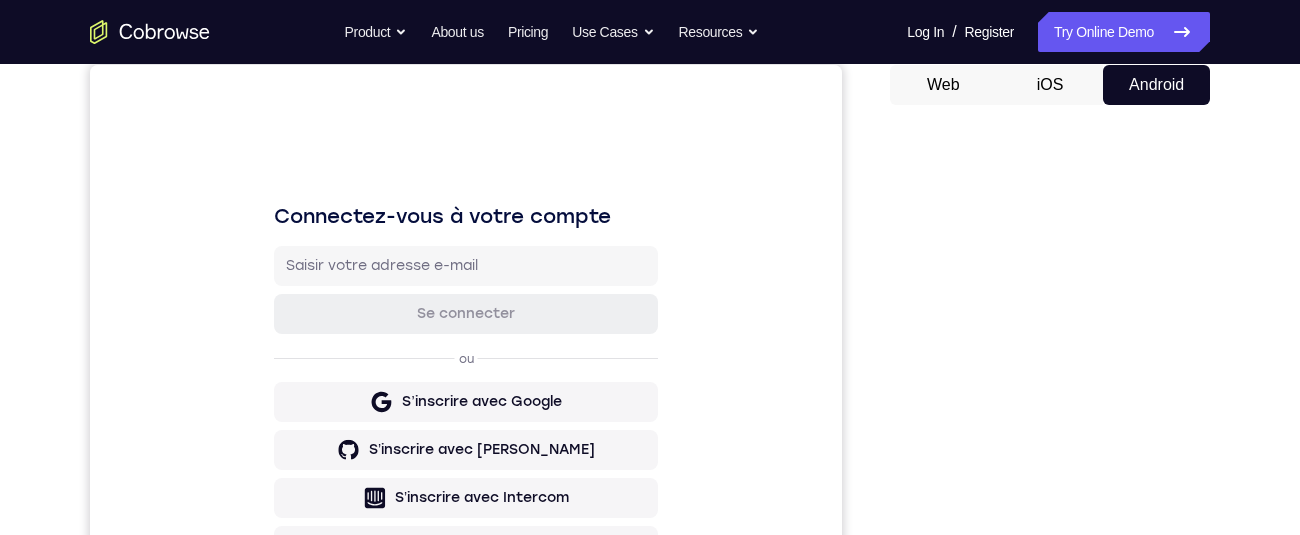 scroll, scrollTop: 193, scrollLeft: 0, axis: vertical 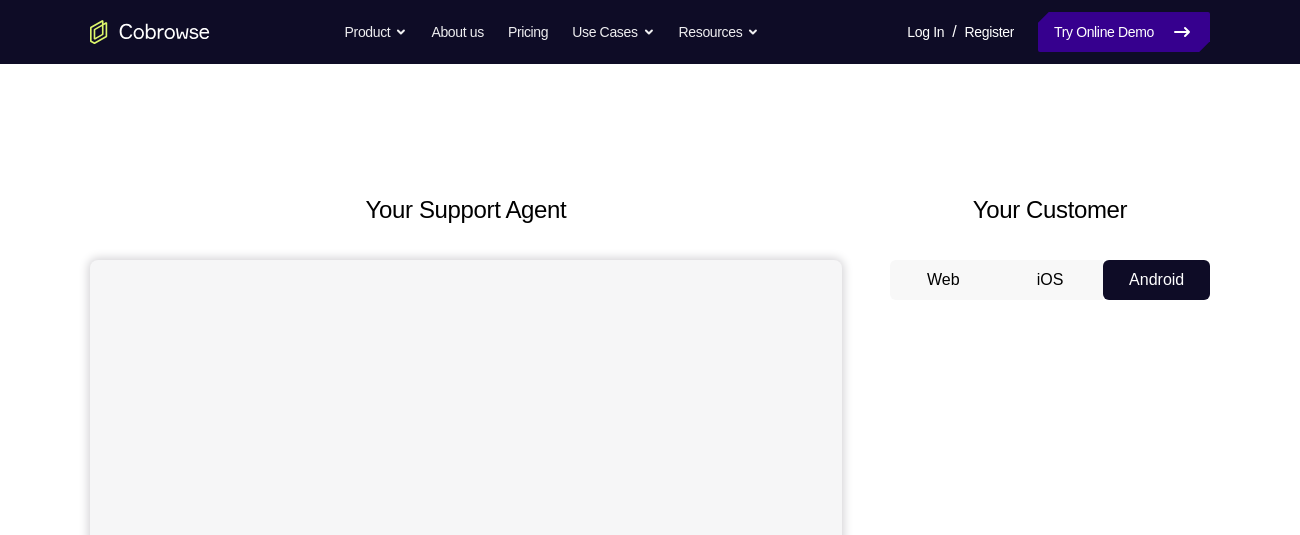 click on "Try Online Demo" at bounding box center (1124, 32) 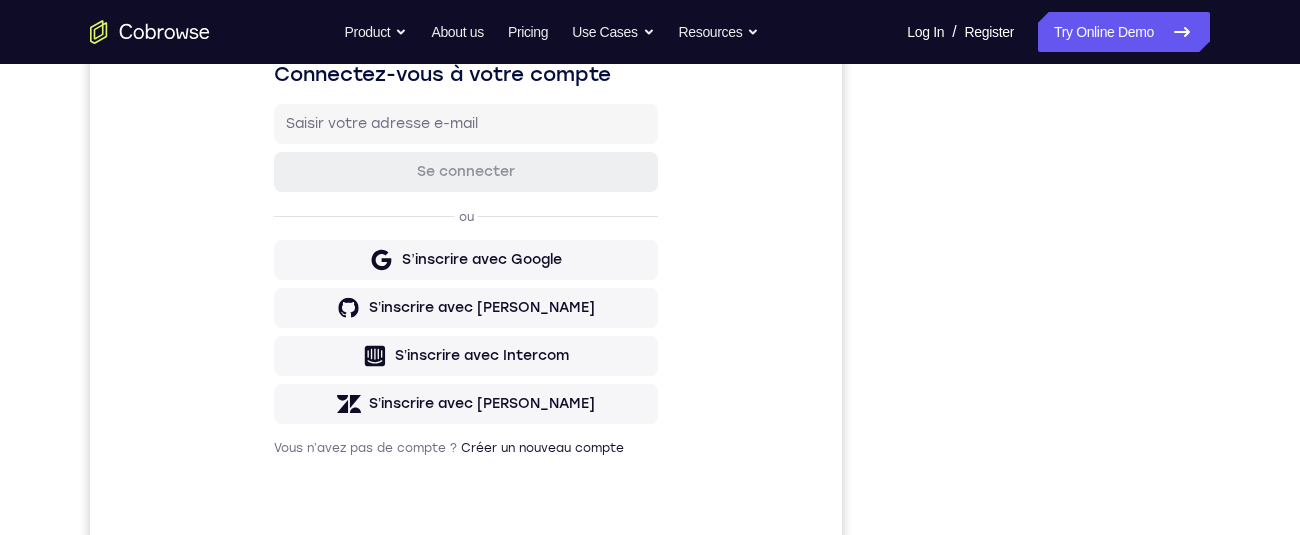 scroll, scrollTop: 0, scrollLeft: 0, axis: both 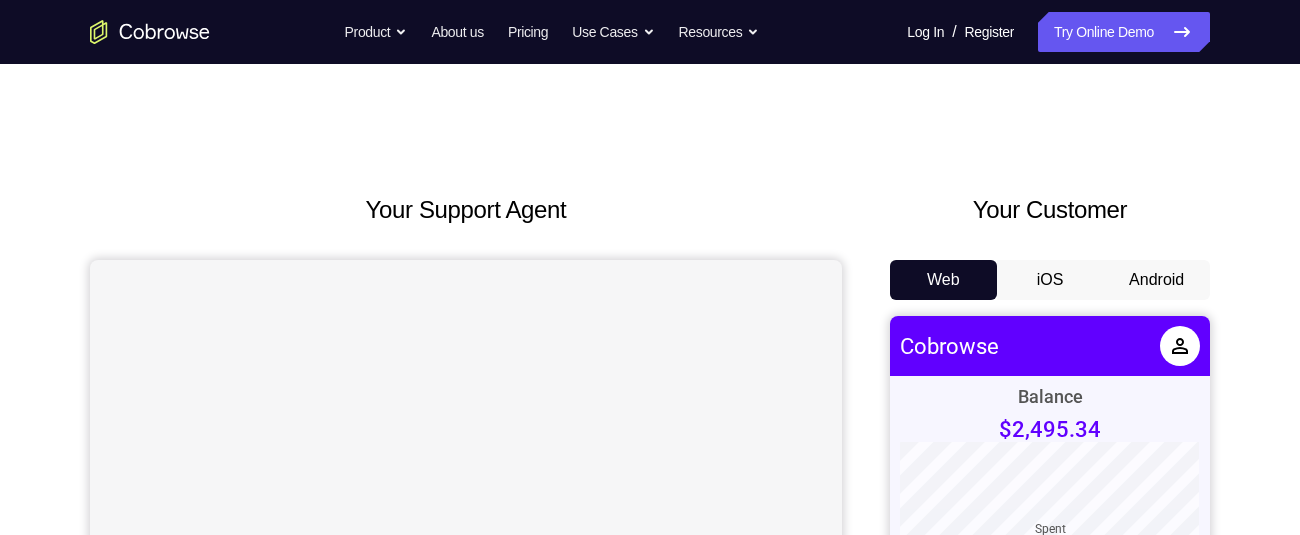 click on "Android" at bounding box center (1156, 280) 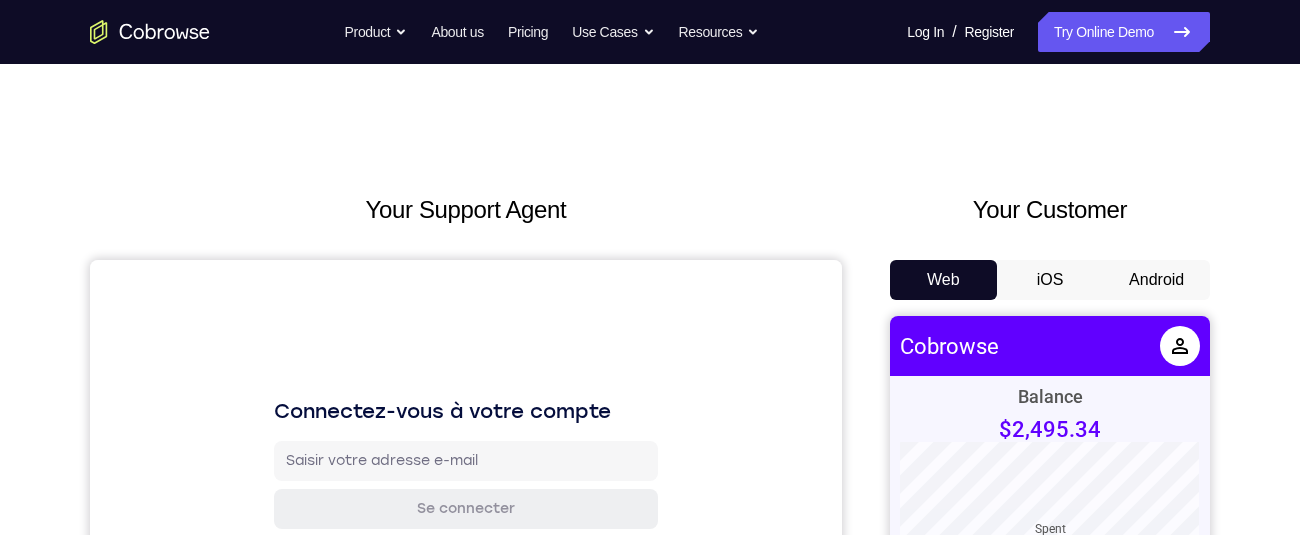 scroll, scrollTop: 0, scrollLeft: 0, axis: both 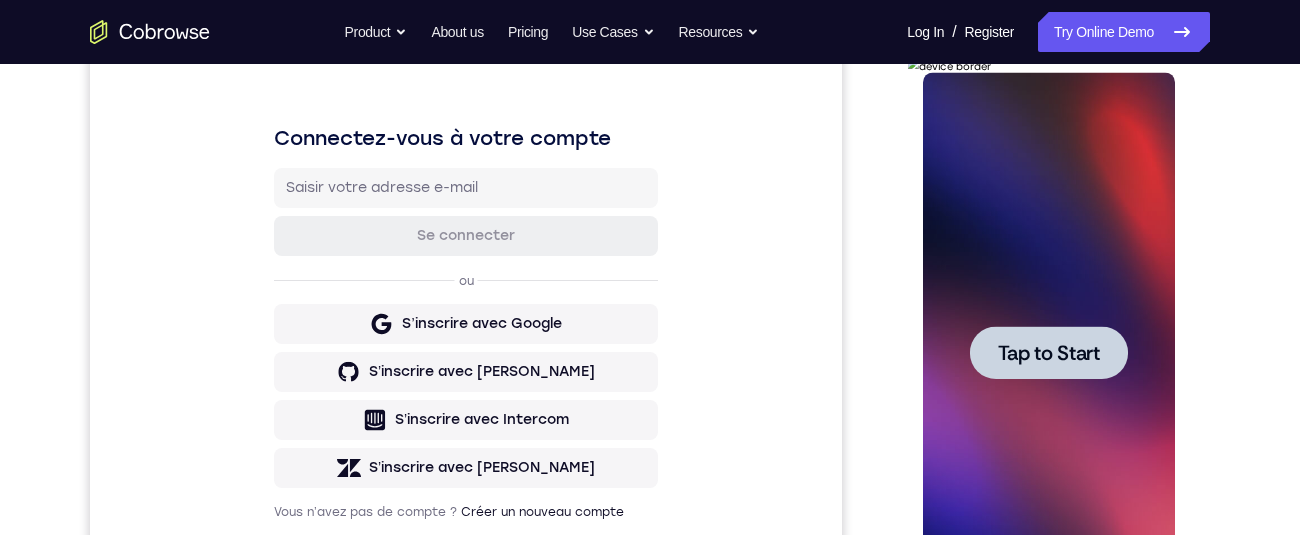 click at bounding box center [1048, 352] 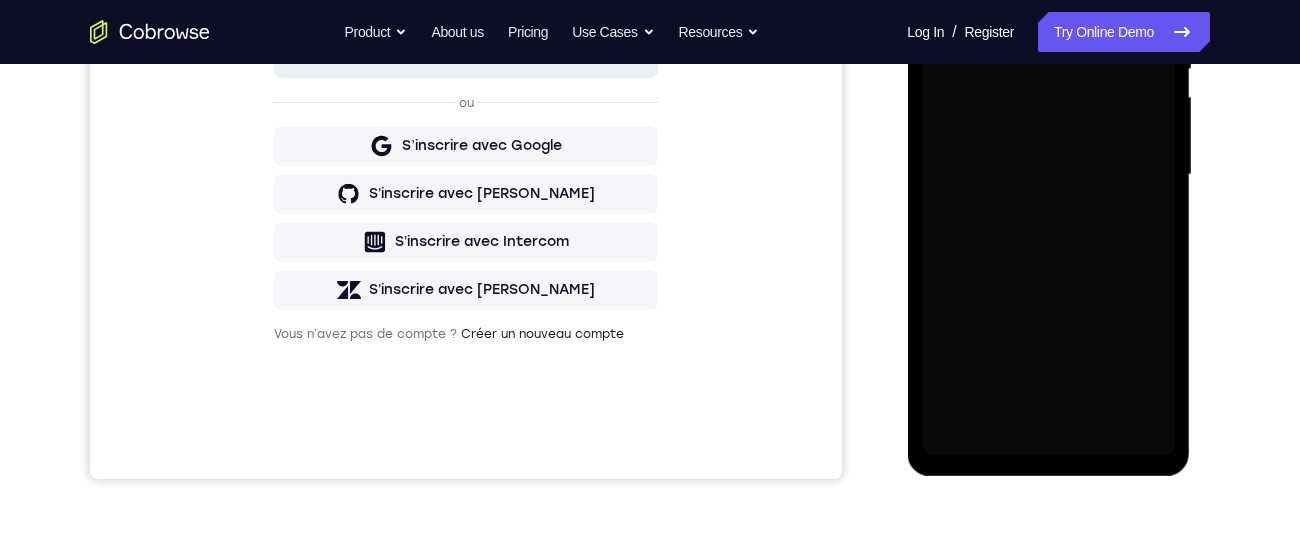 scroll, scrollTop: 453, scrollLeft: 0, axis: vertical 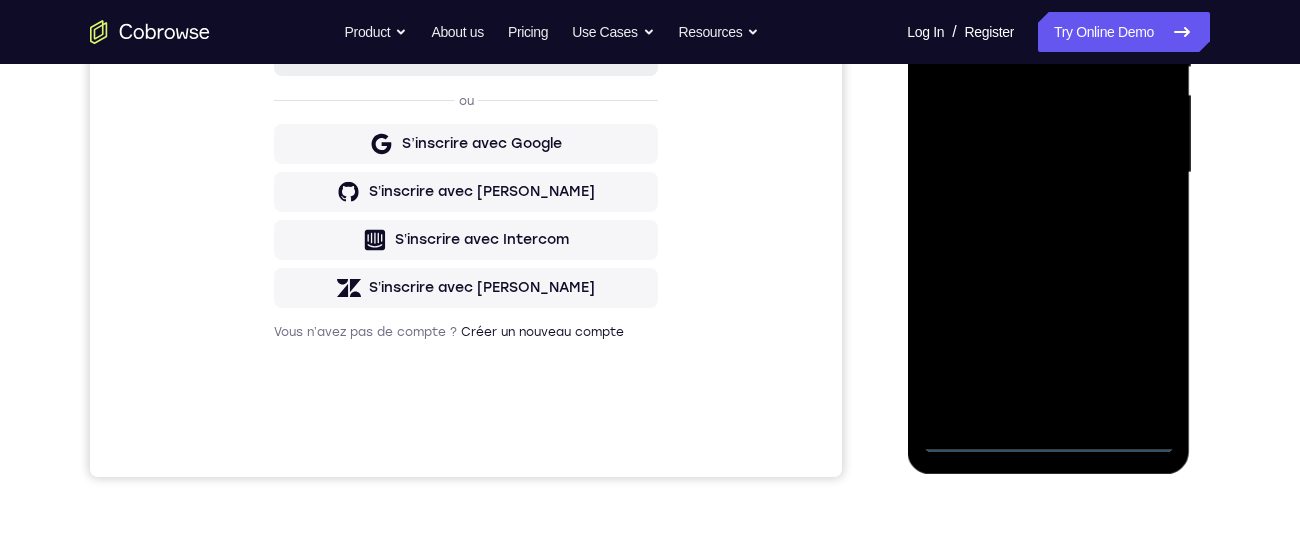 click at bounding box center (1048, 173) 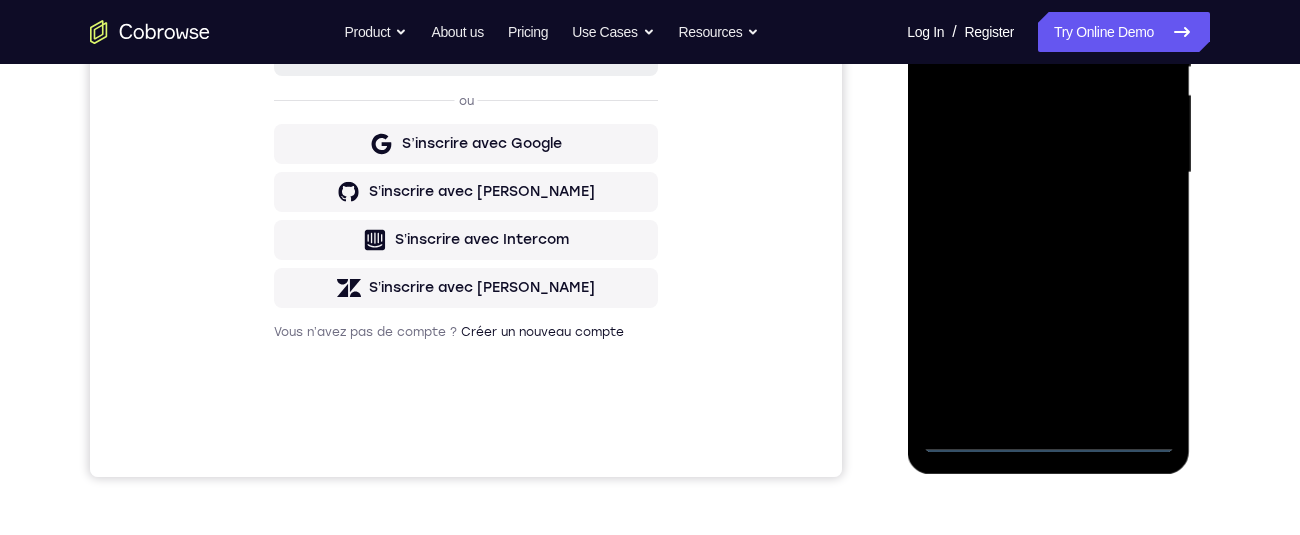 click at bounding box center (1048, 173) 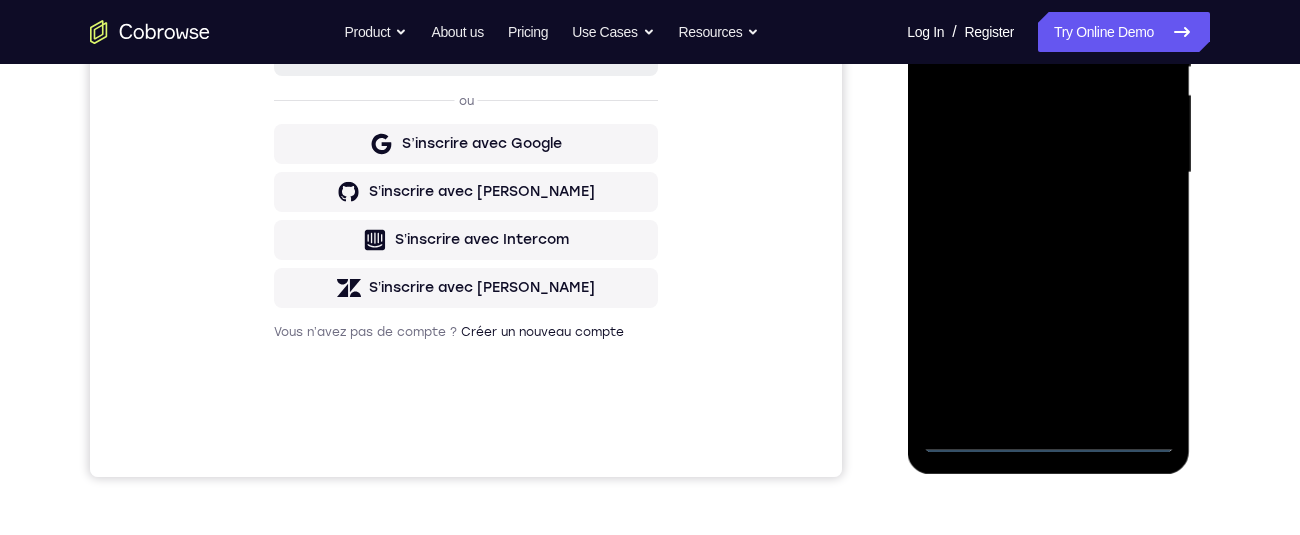 click at bounding box center (1048, 173) 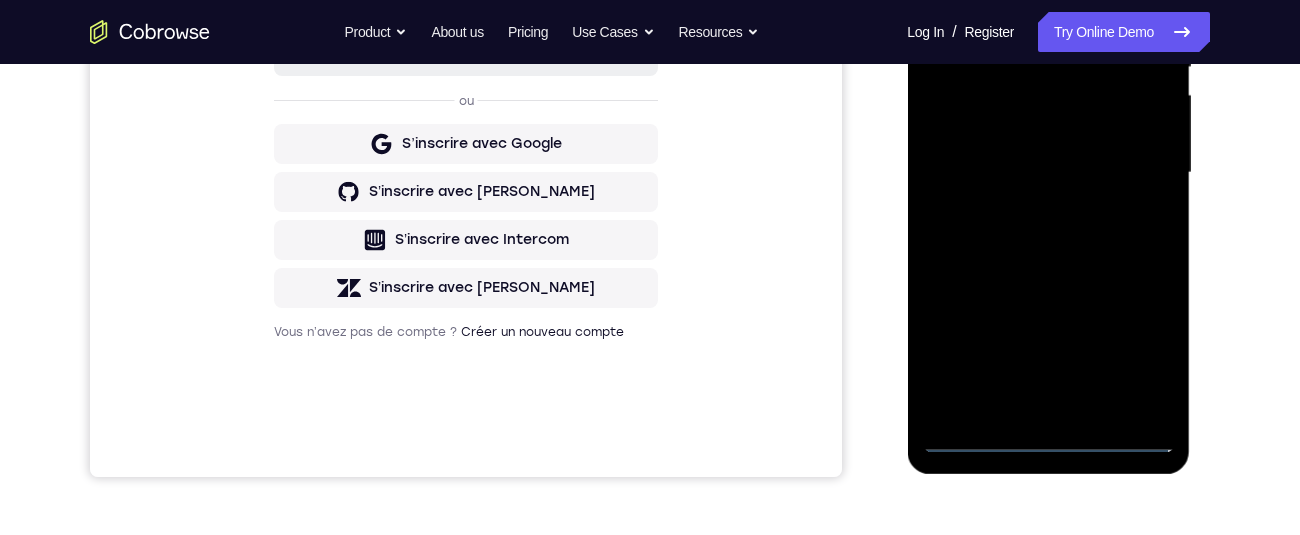 click at bounding box center [1048, 173] 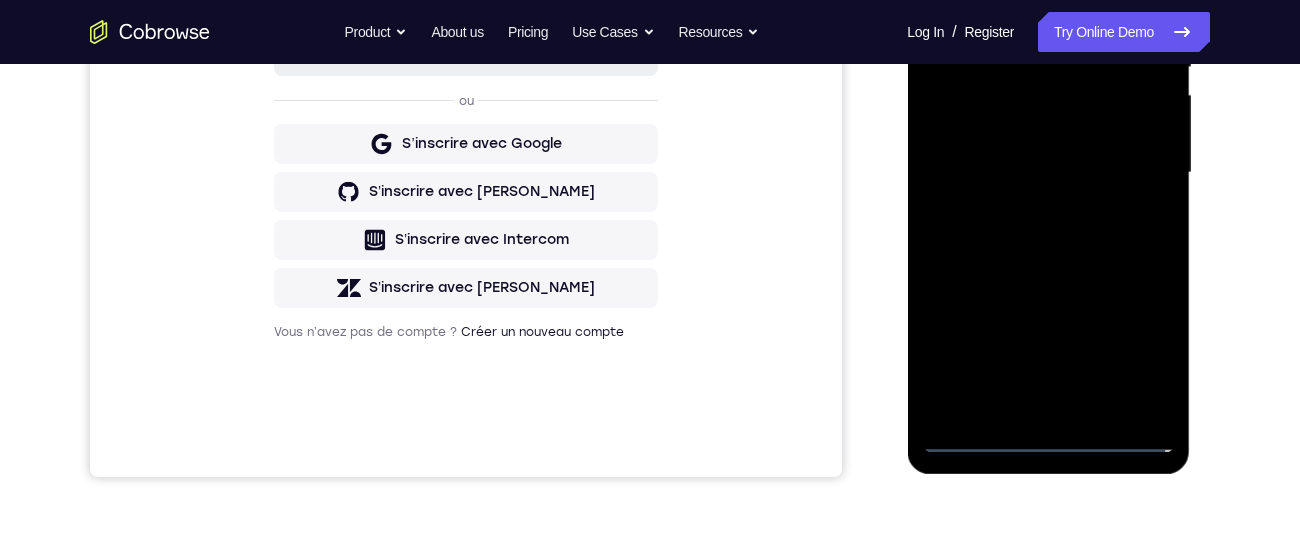 click at bounding box center [1048, 173] 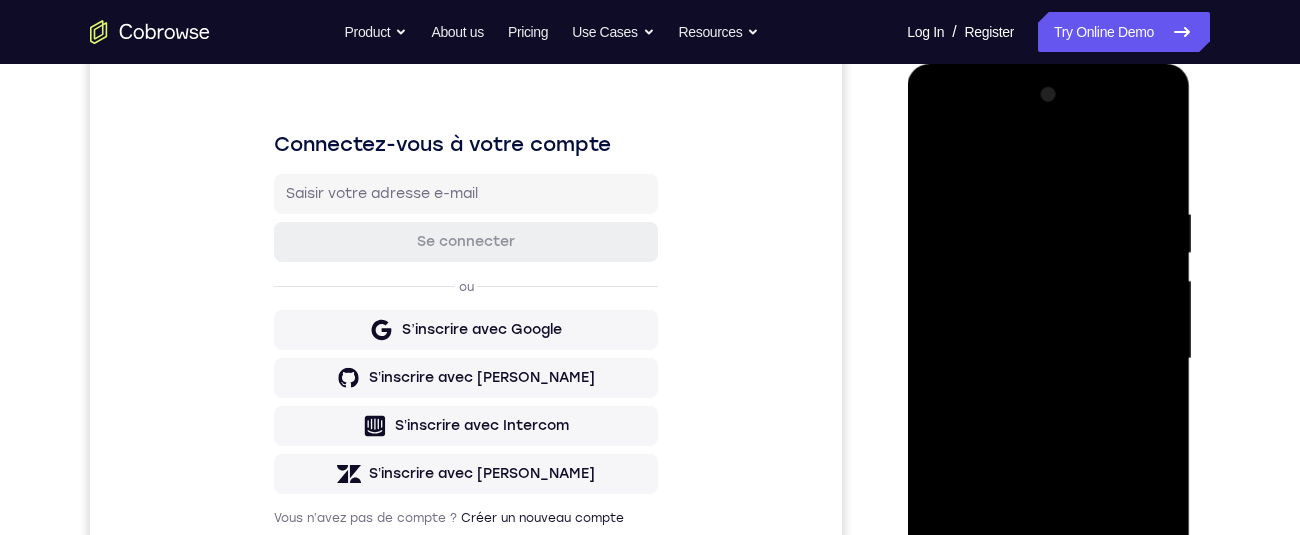 click at bounding box center [1048, 359] 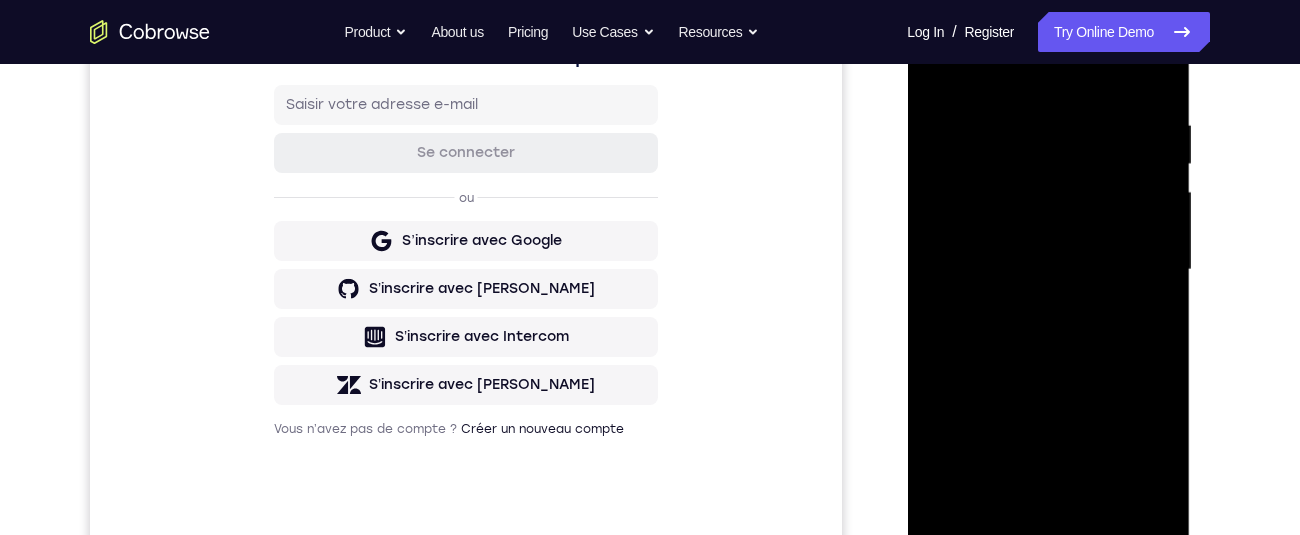 click at bounding box center [1048, 270] 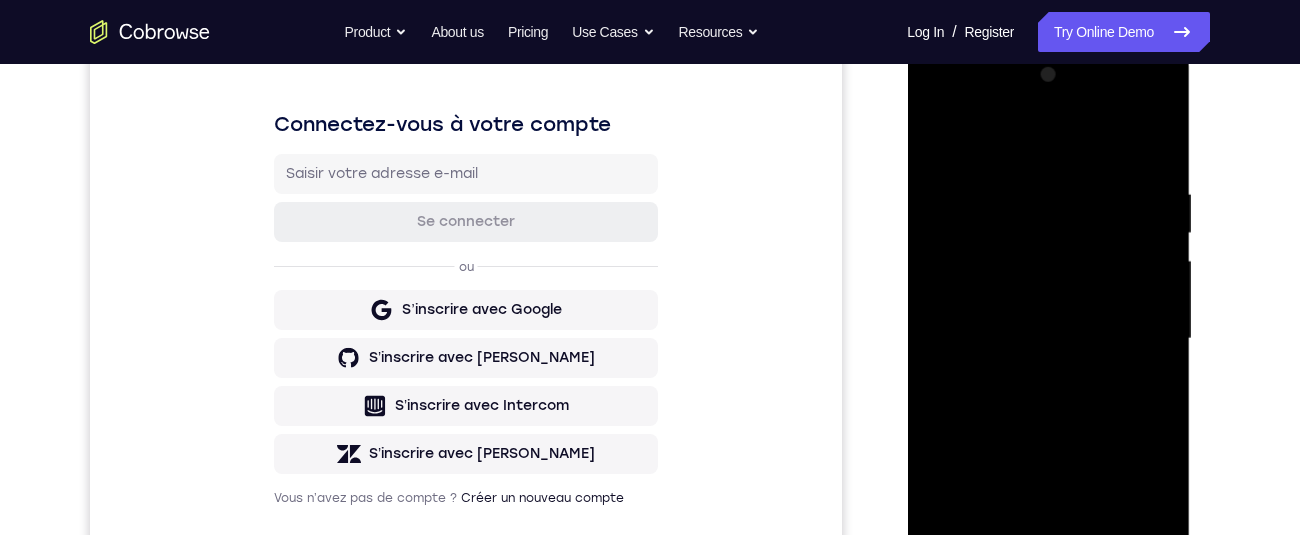 click at bounding box center [1048, 339] 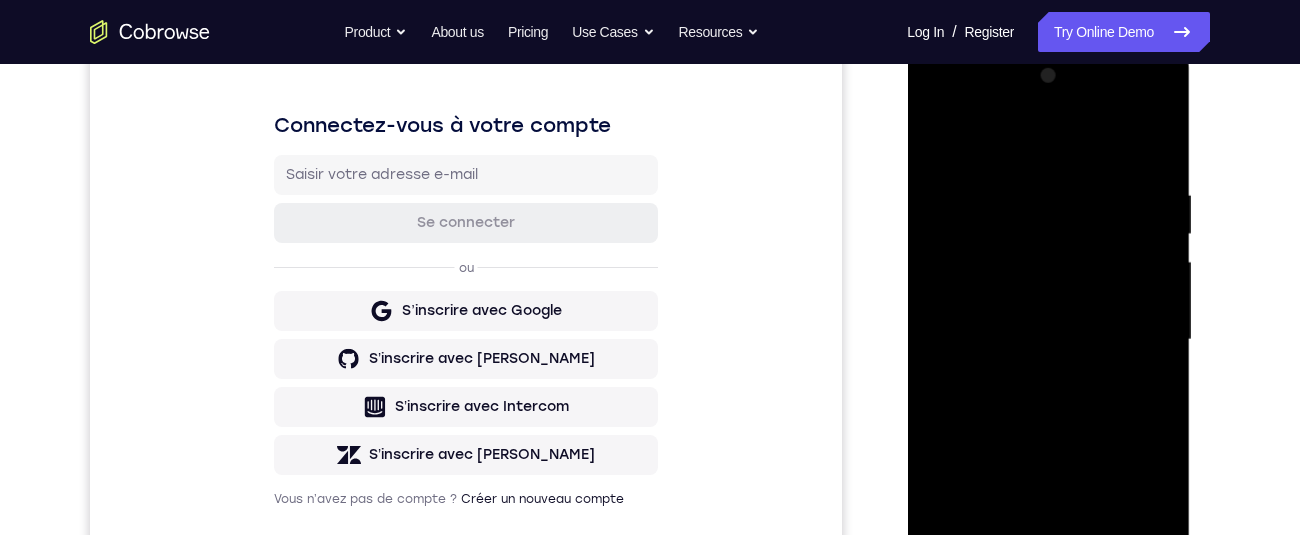 click at bounding box center (1048, 340) 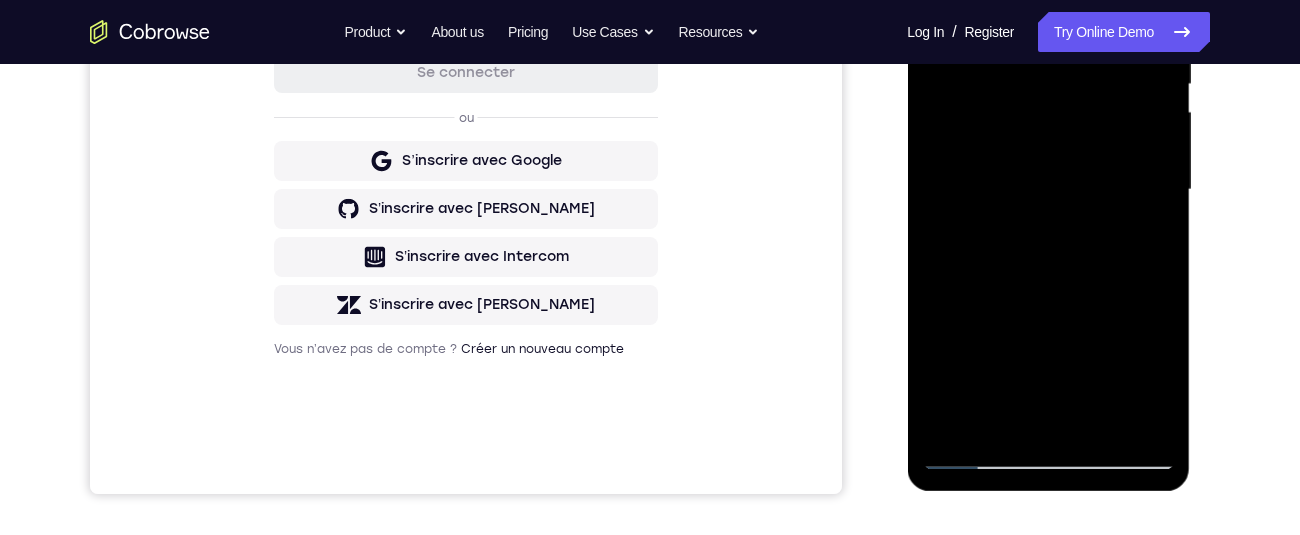 scroll, scrollTop: 423, scrollLeft: 0, axis: vertical 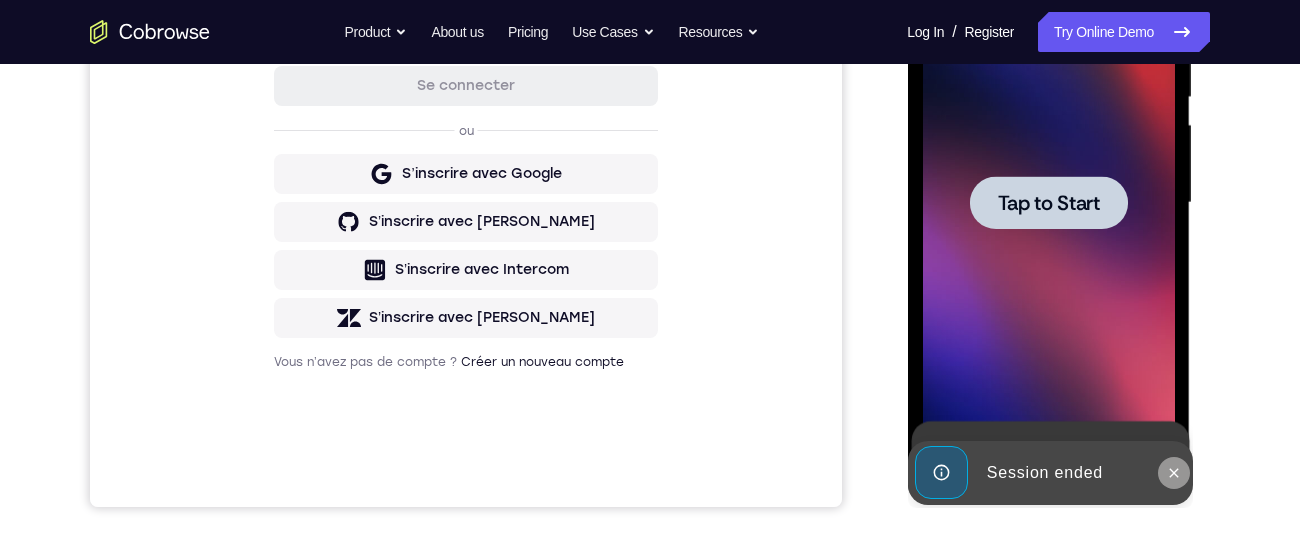 click at bounding box center (1173, 473) 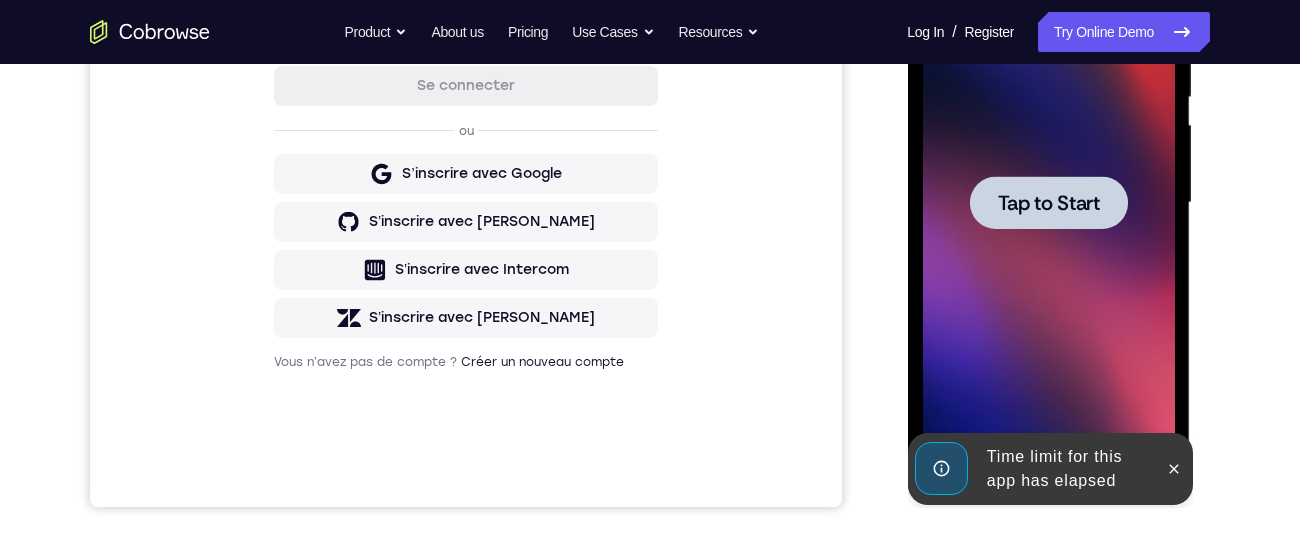 scroll, scrollTop: 0, scrollLeft: 0, axis: both 